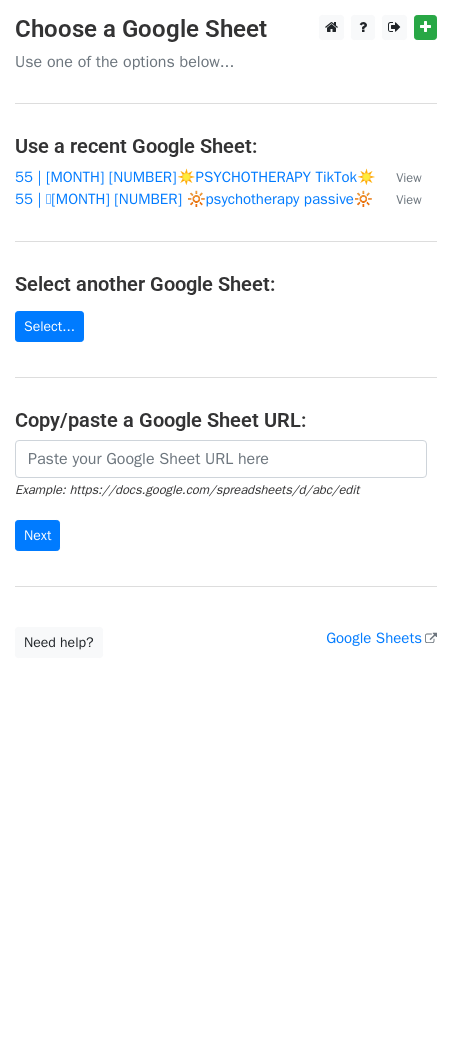 scroll, scrollTop: 0, scrollLeft: 0, axis: both 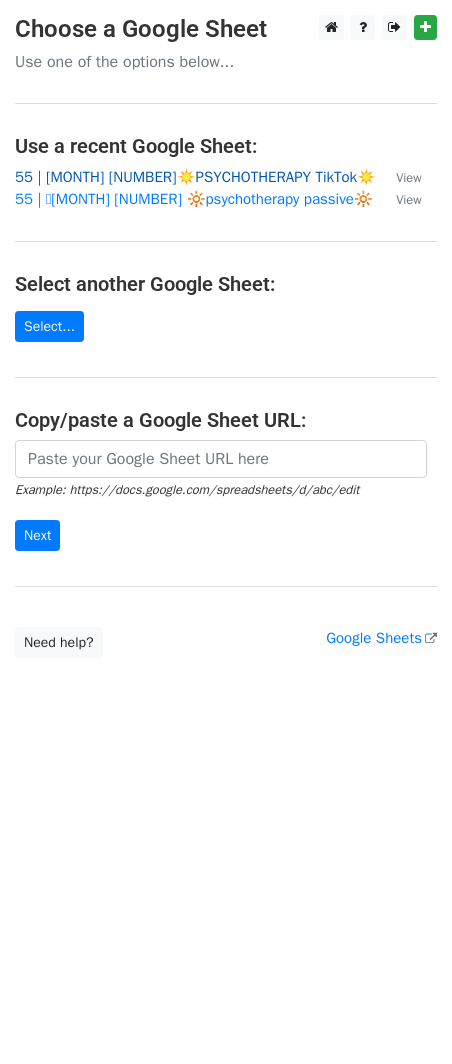 click on "55 | [MONTH] [NUMBER]☀️PSYCHOTHERAPY TikTok☀️" at bounding box center (195, 177) 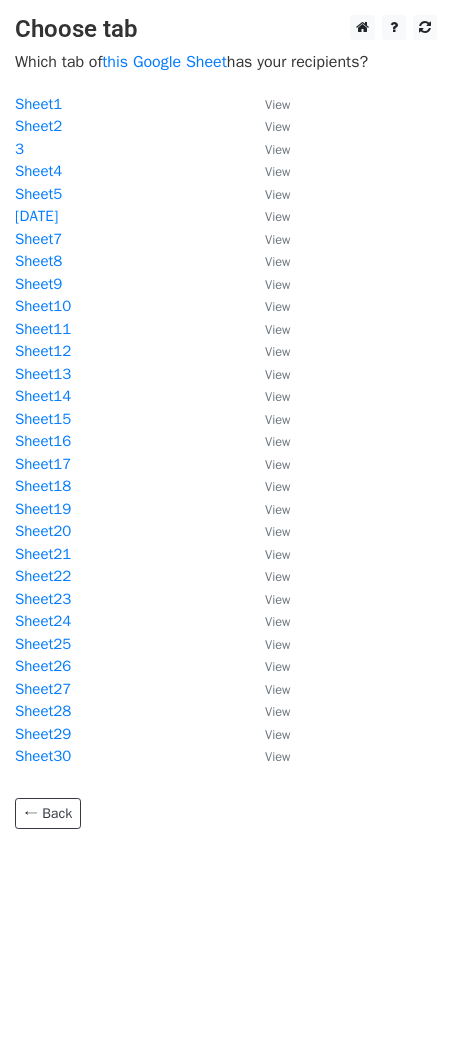scroll, scrollTop: 0, scrollLeft: 0, axis: both 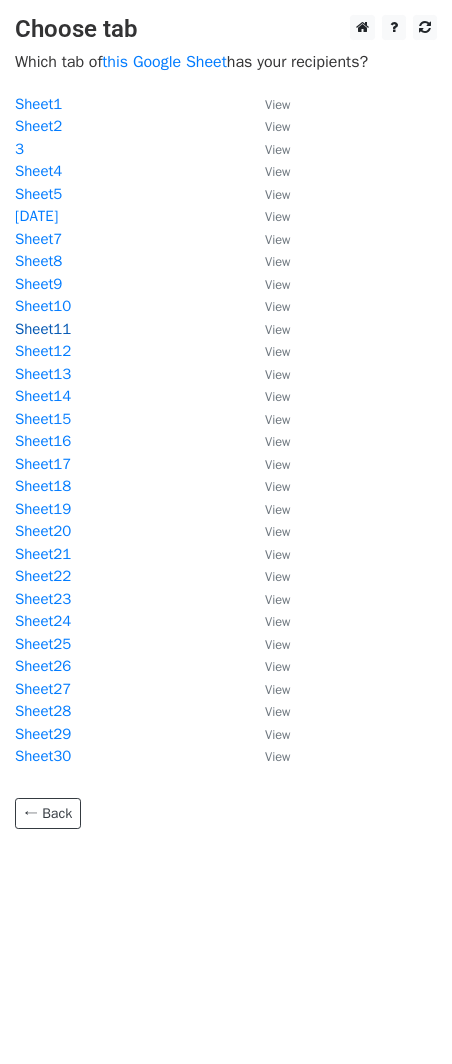 click on "Sheet11" at bounding box center [43, 329] 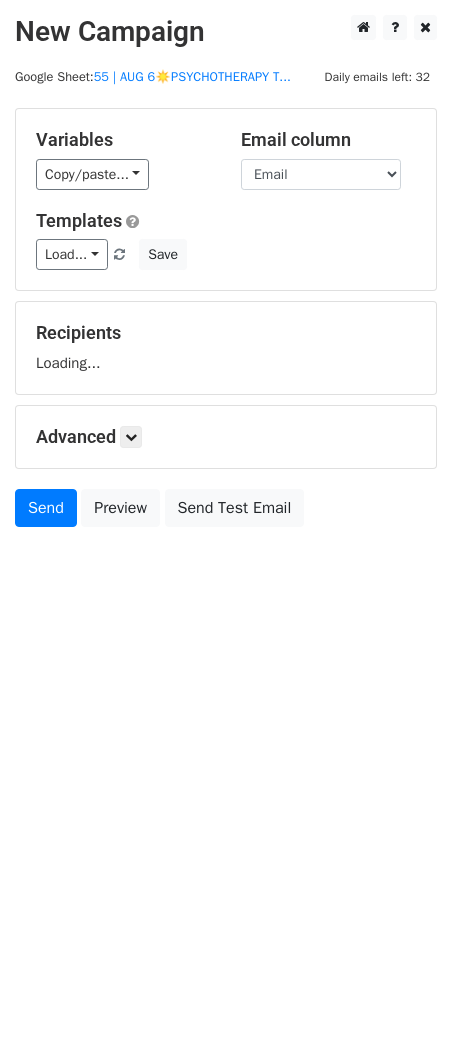 scroll, scrollTop: 0, scrollLeft: 0, axis: both 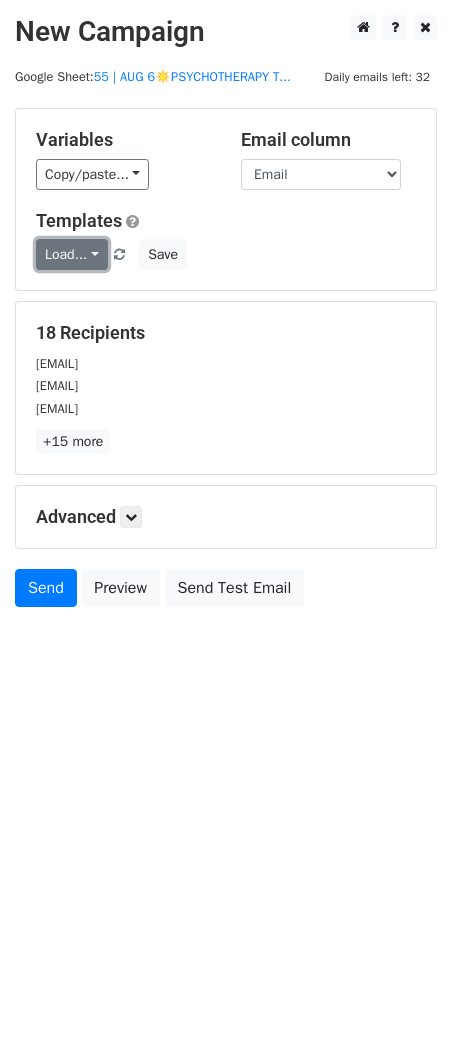 click on "Load..." at bounding box center (72, 254) 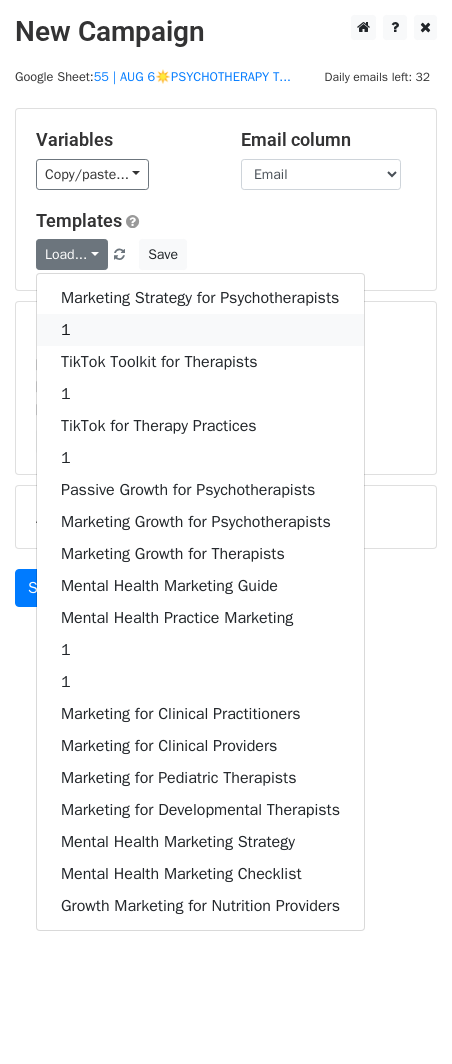 click on "1" at bounding box center [200, 330] 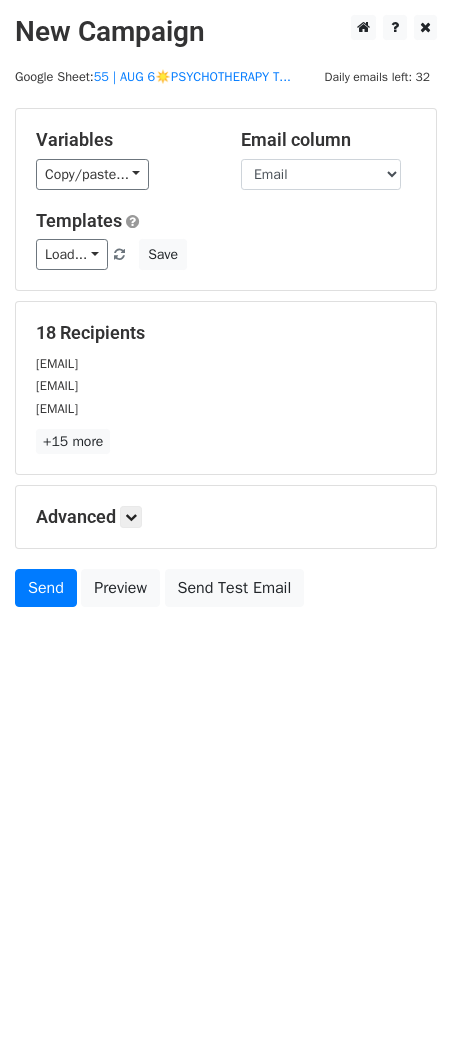 click on "Advanced
Tracking
Track Opens
UTM Codes
Track Clicks
Filters
Only include spreadsheet rows that match the following filters:
Schedule
Send now
Unsubscribe
Add unsubscribe link
Copy unsubscribe link" at bounding box center [226, 517] 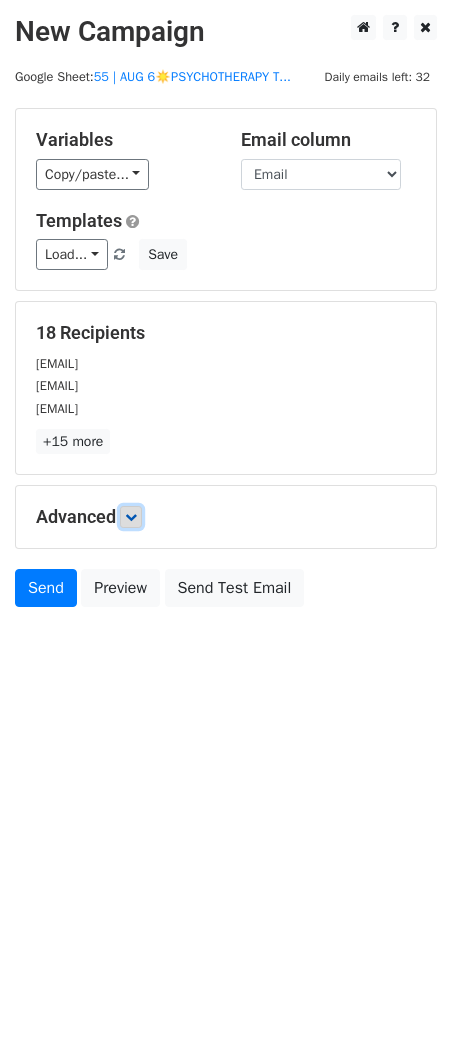 click at bounding box center (131, 517) 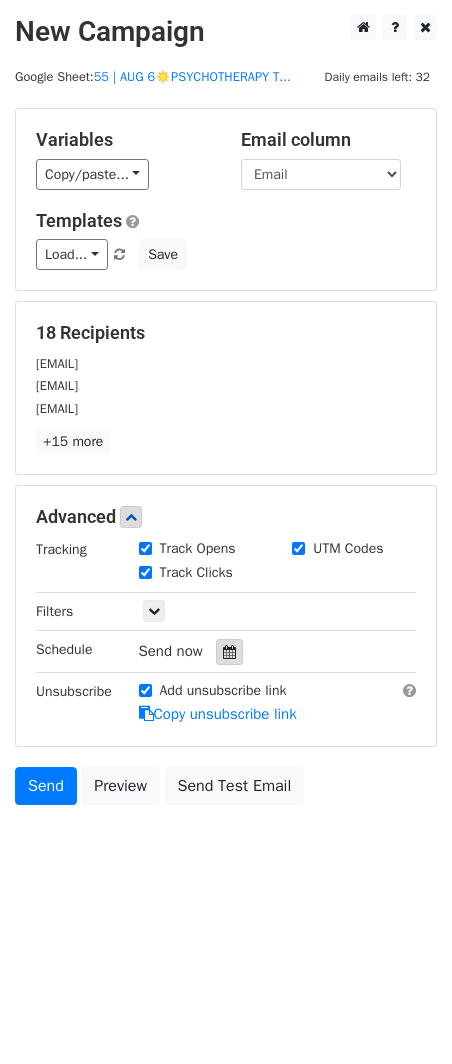 click at bounding box center (229, 652) 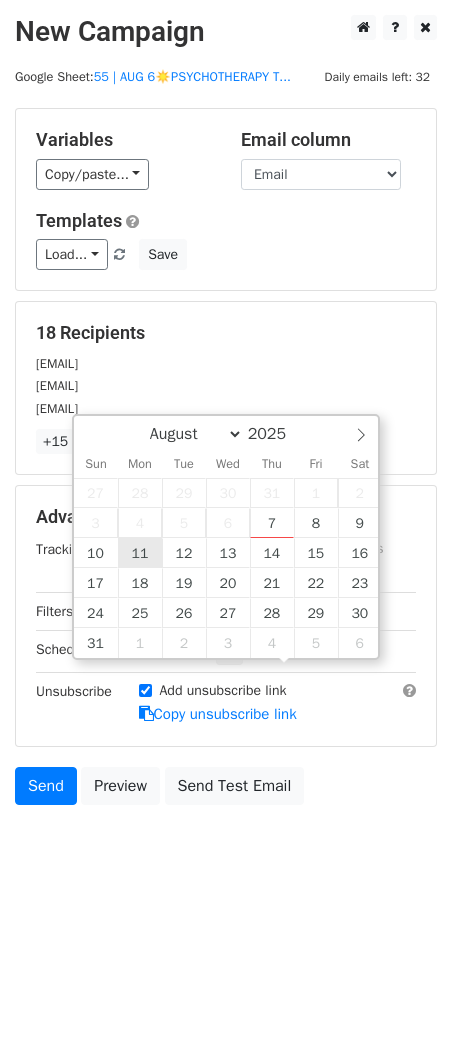 type on "2025-08-11 12:00" 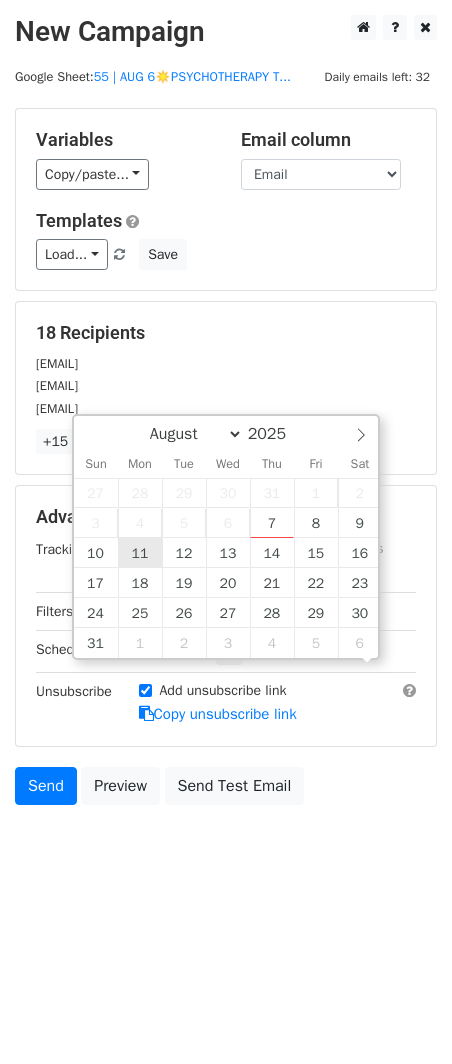 scroll, scrollTop: 0, scrollLeft: 0, axis: both 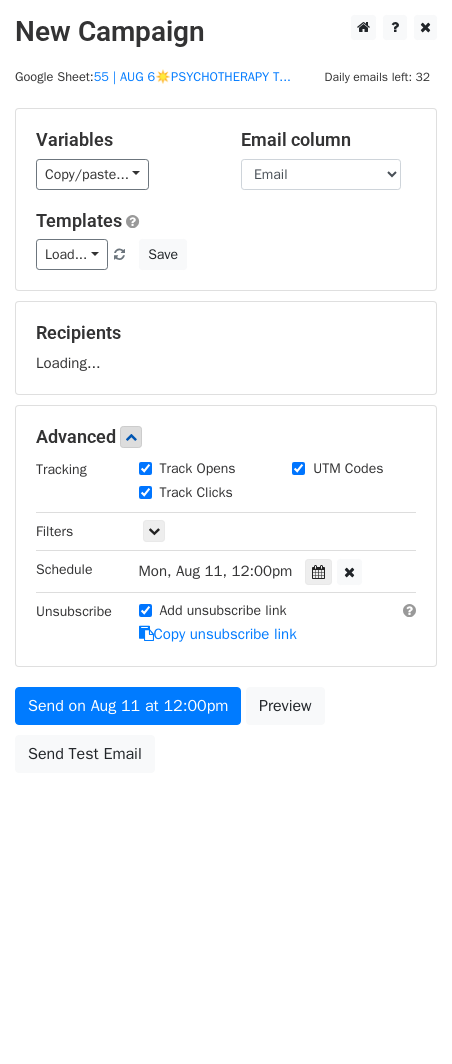 click on "Send on Aug 11 at 12:00pm
Preview
Send Test Email" at bounding box center (226, 735) 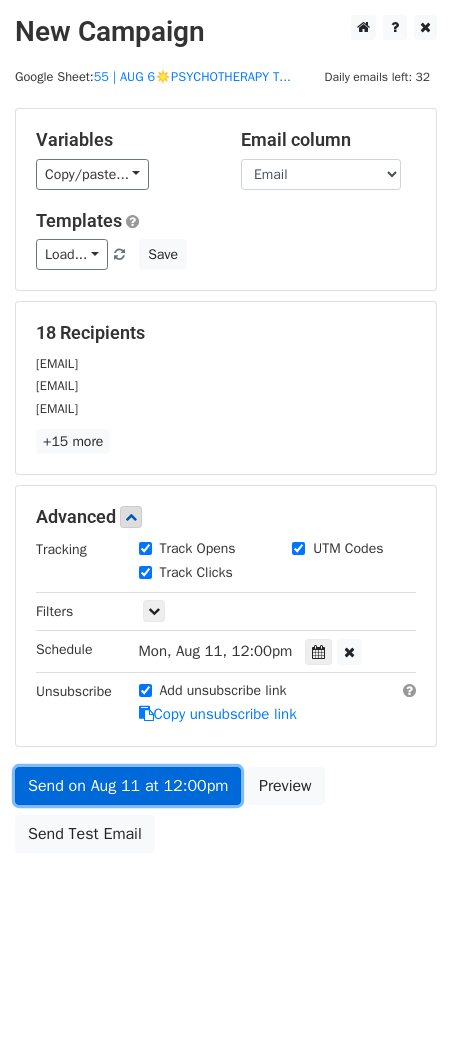 click on "Send on Aug 11 at 12:00pm" at bounding box center [128, 786] 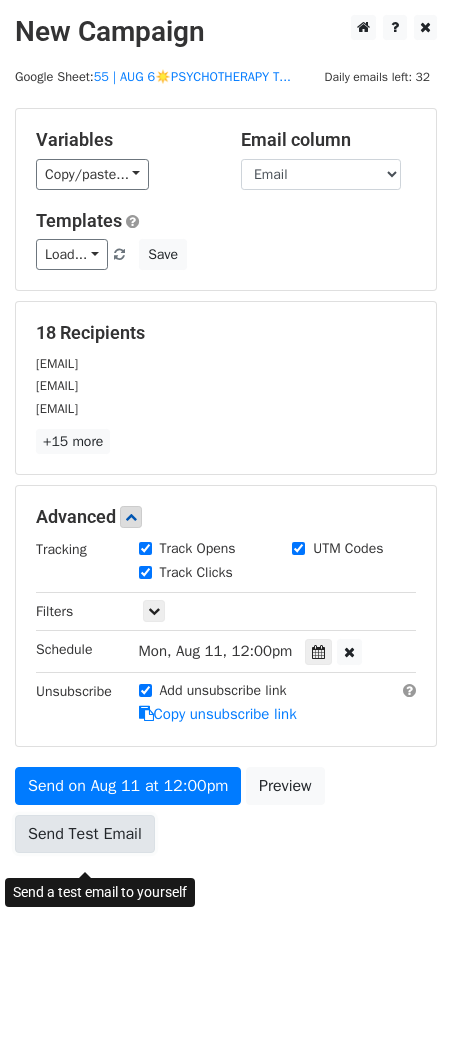 click on "Send Test Email" at bounding box center [85, 834] 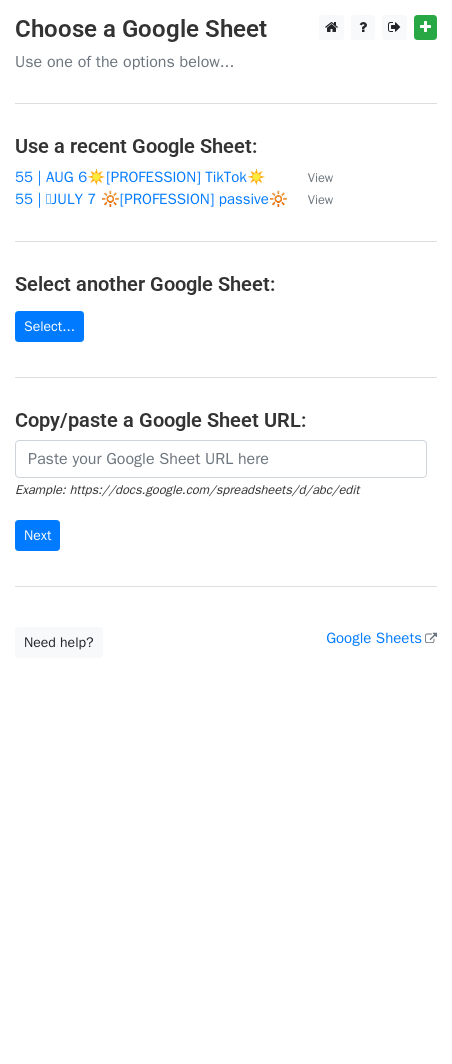 scroll, scrollTop: 0, scrollLeft: 0, axis: both 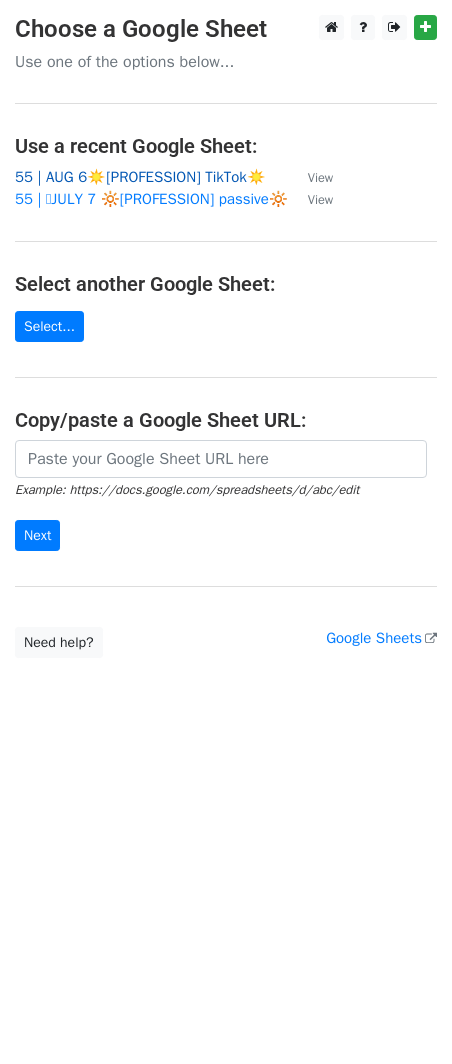click on "55 | AUG 6☀️PSYCHOTHERAPY TikTok☀️" at bounding box center [140, 177] 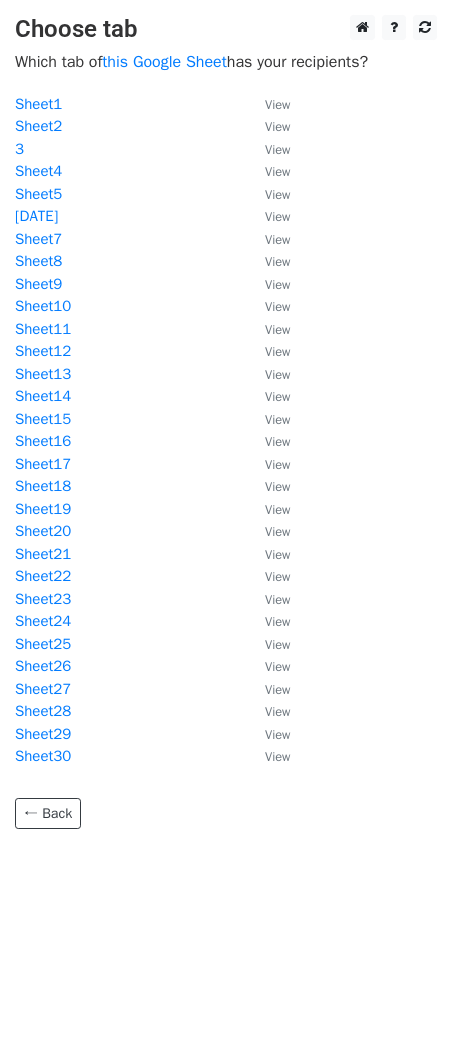 scroll, scrollTop: 0, scrollLeft: 0, axis: both 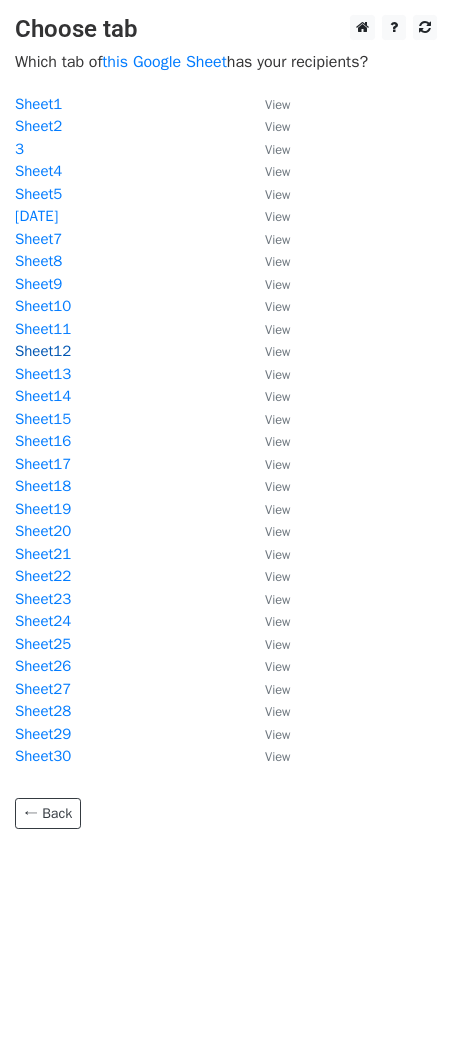 click on "Sheet12" at bounding box center (43, 351) 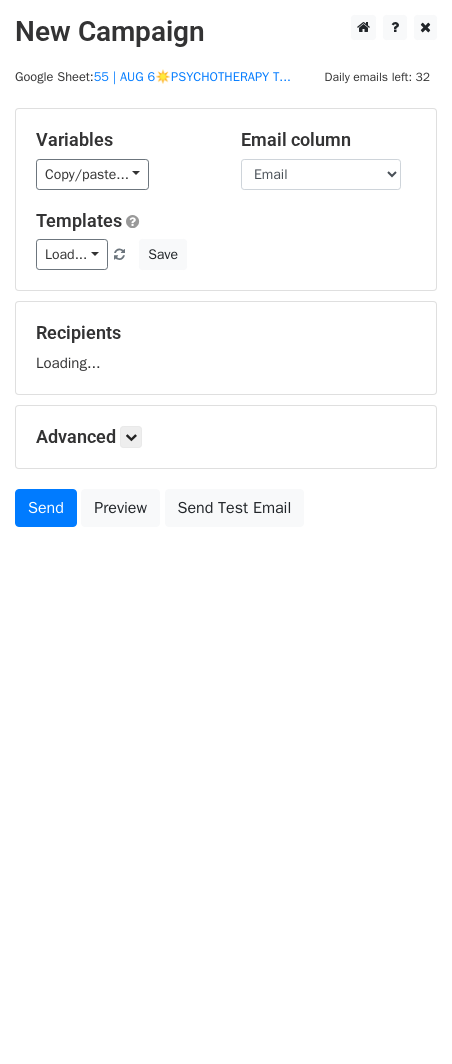 scroll, scrollTop: 0, scrollLeft: 0, axis: both 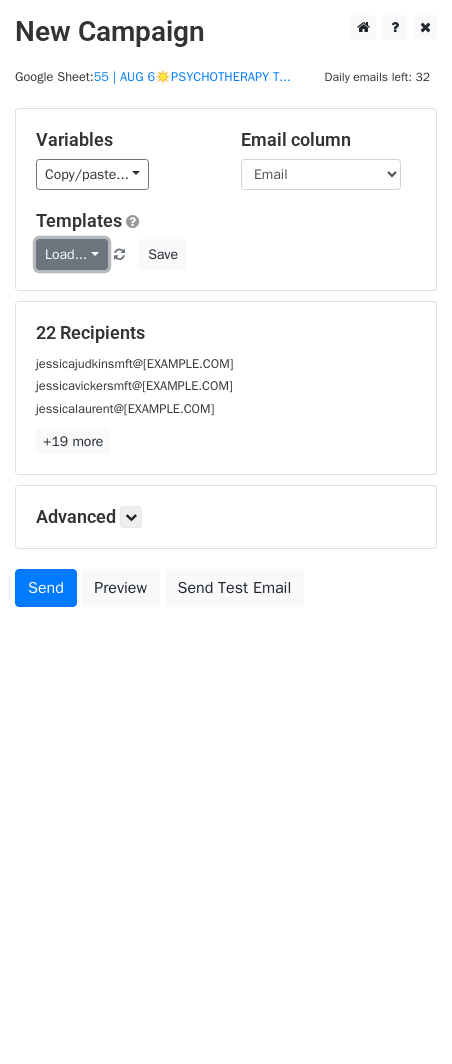 click on "Load..." at bounding box center [72, 254] 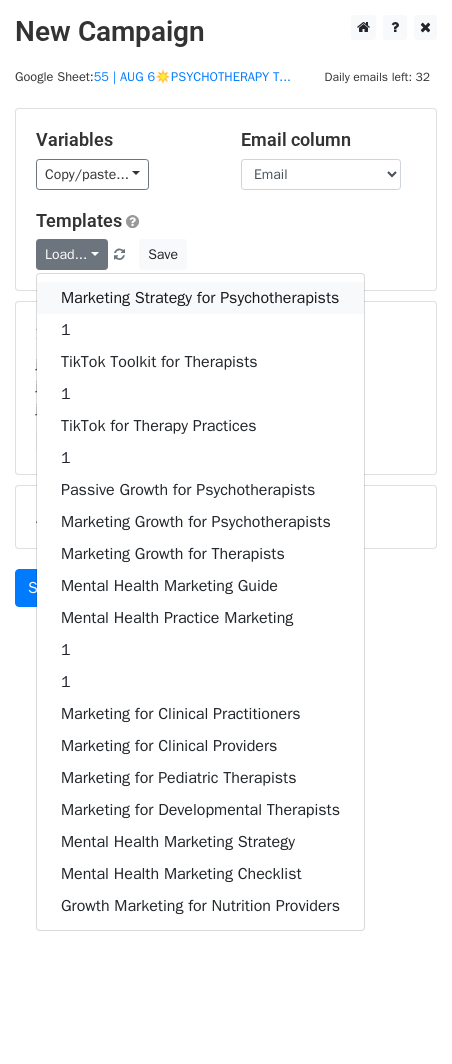click on "Marketing Strategy for Psychotherapists" at bounding box center [200, 298] 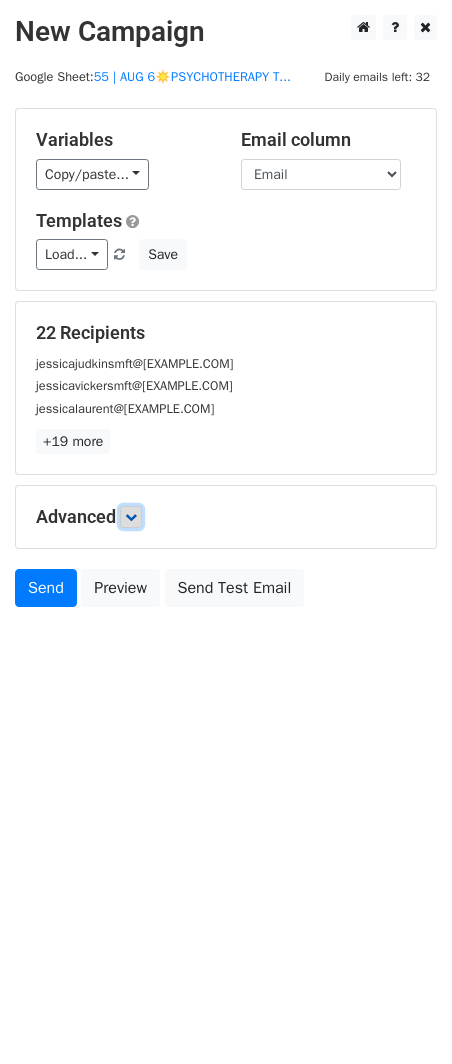 click at bounding box center (131, 517) 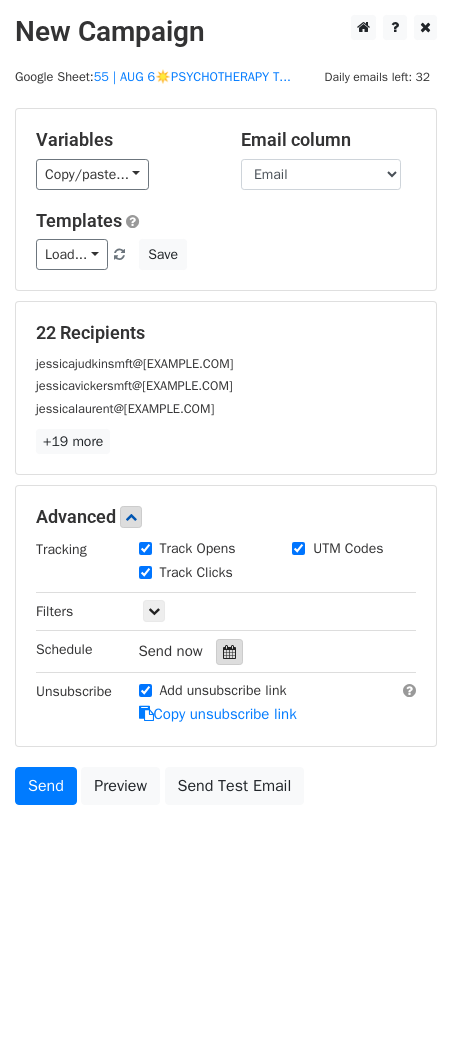 click at bounding box center [229, 652] 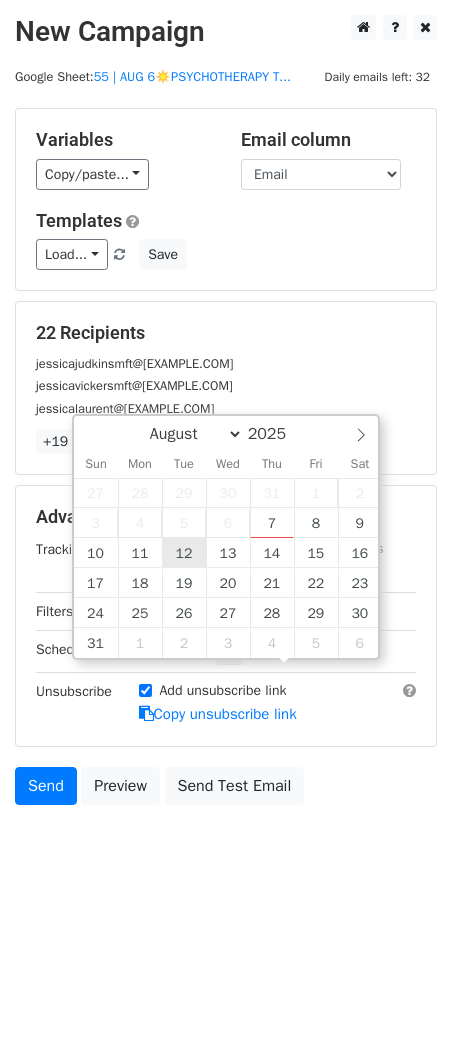 type on "2025-08-12 12:00" 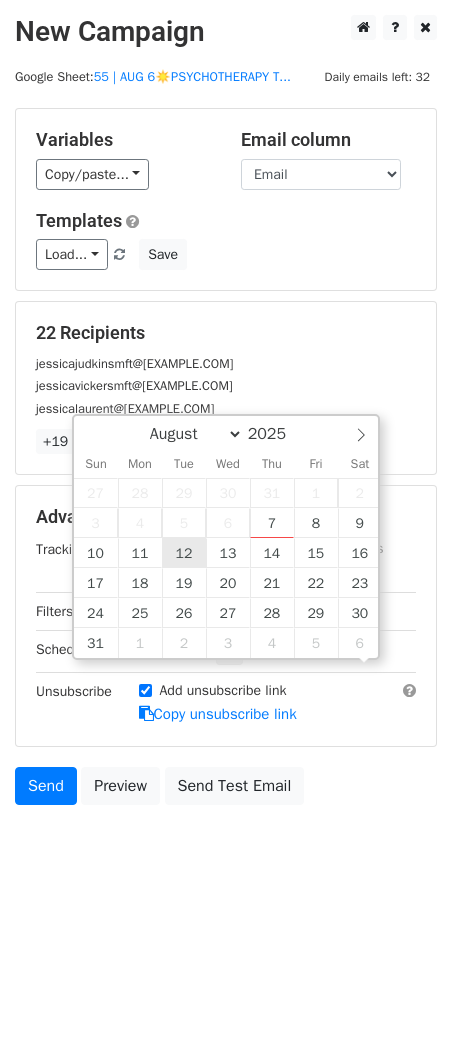scroll, scrollTop: 0, scrollLeft: 0, axis: both 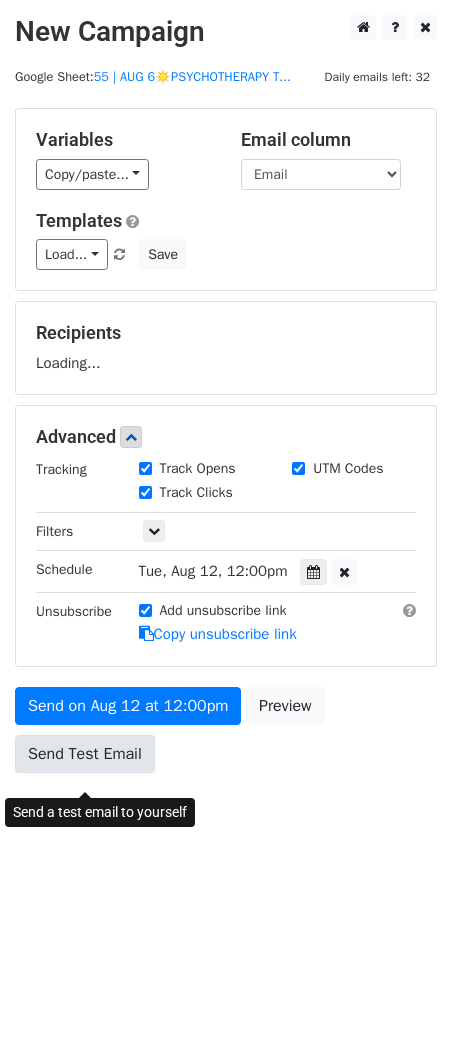 click on "Send Test Email" at bounding box center [85, 754] 